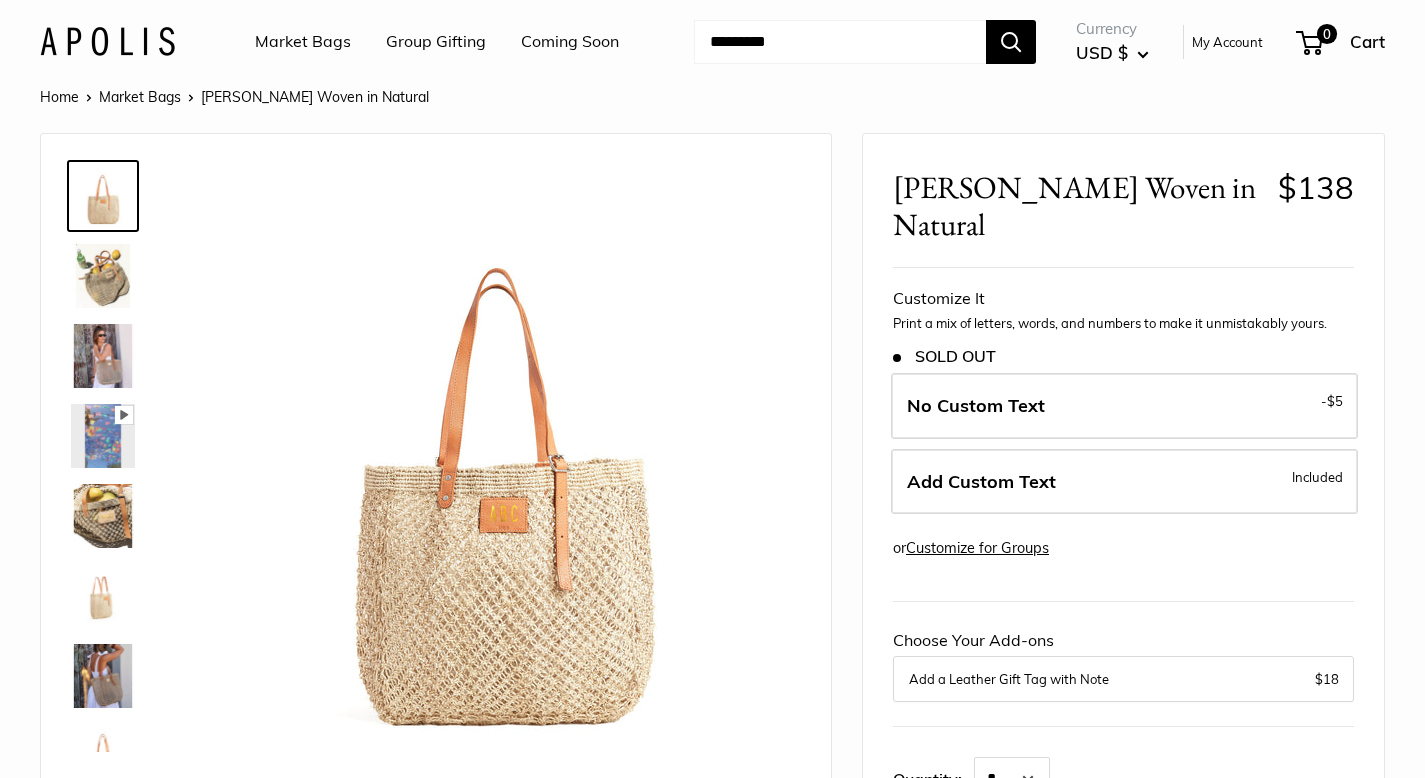 scroll, scrollTop: 0, scrollLeft: 0, axis: both 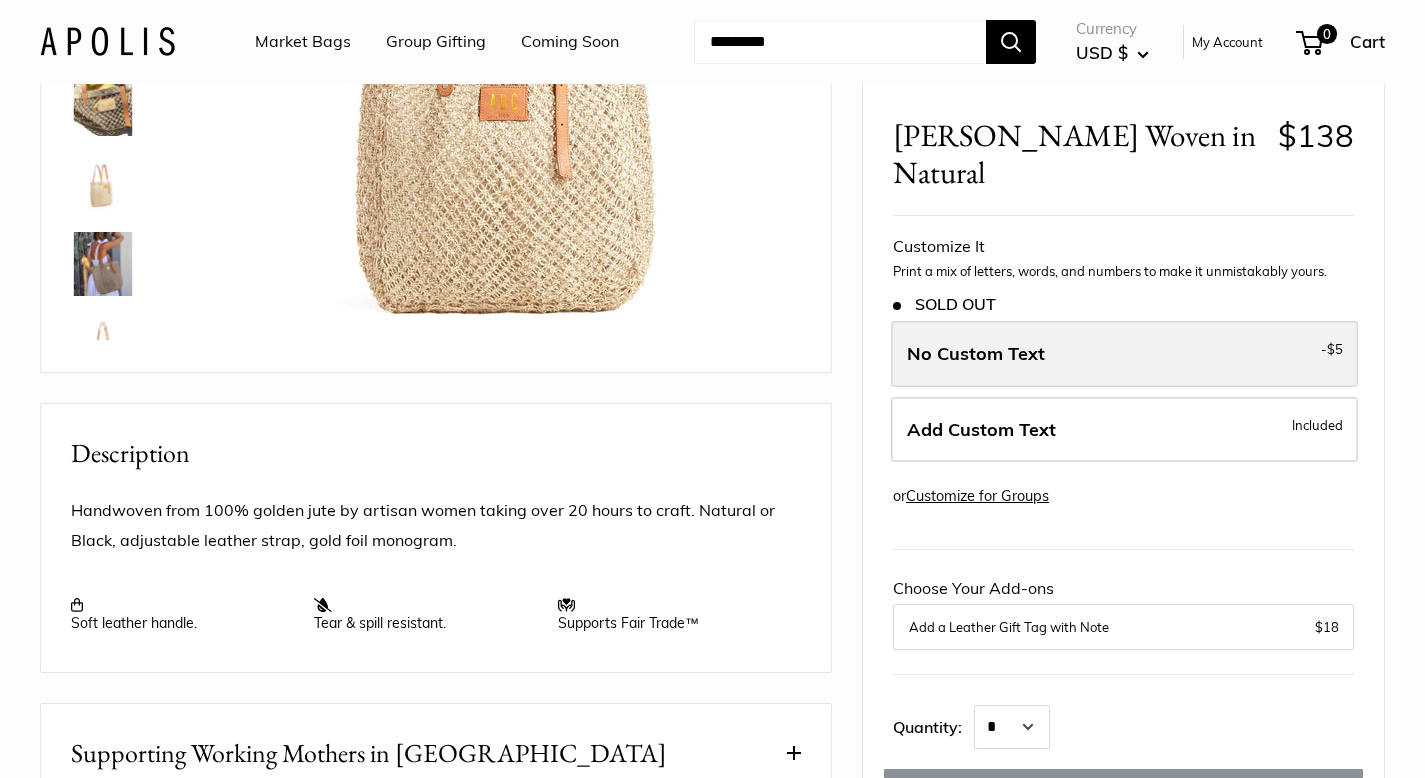 click on "No Custom Text
- $5" at bounding box center [1124, 354] 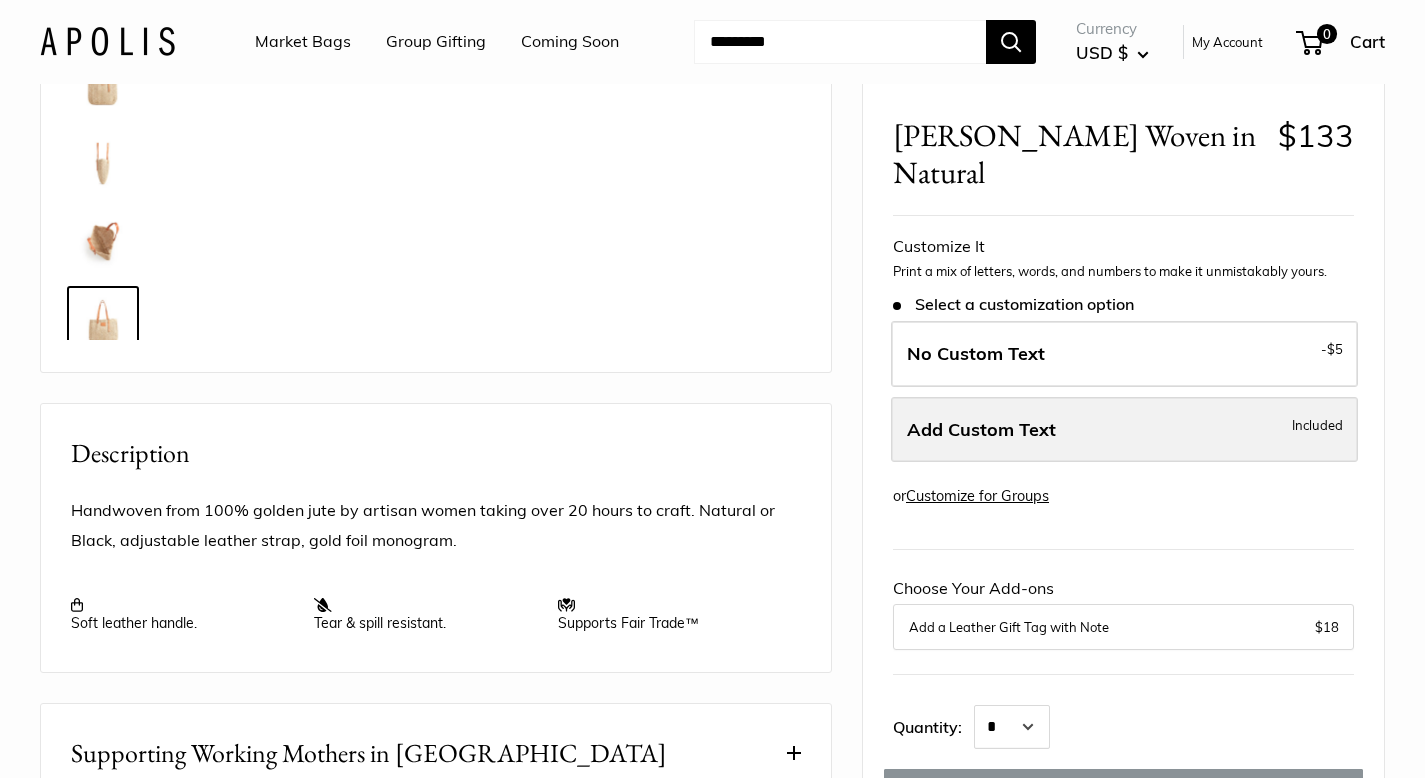 scroll, scrollTop: 288, scrollLeft: 0, axis: vertical 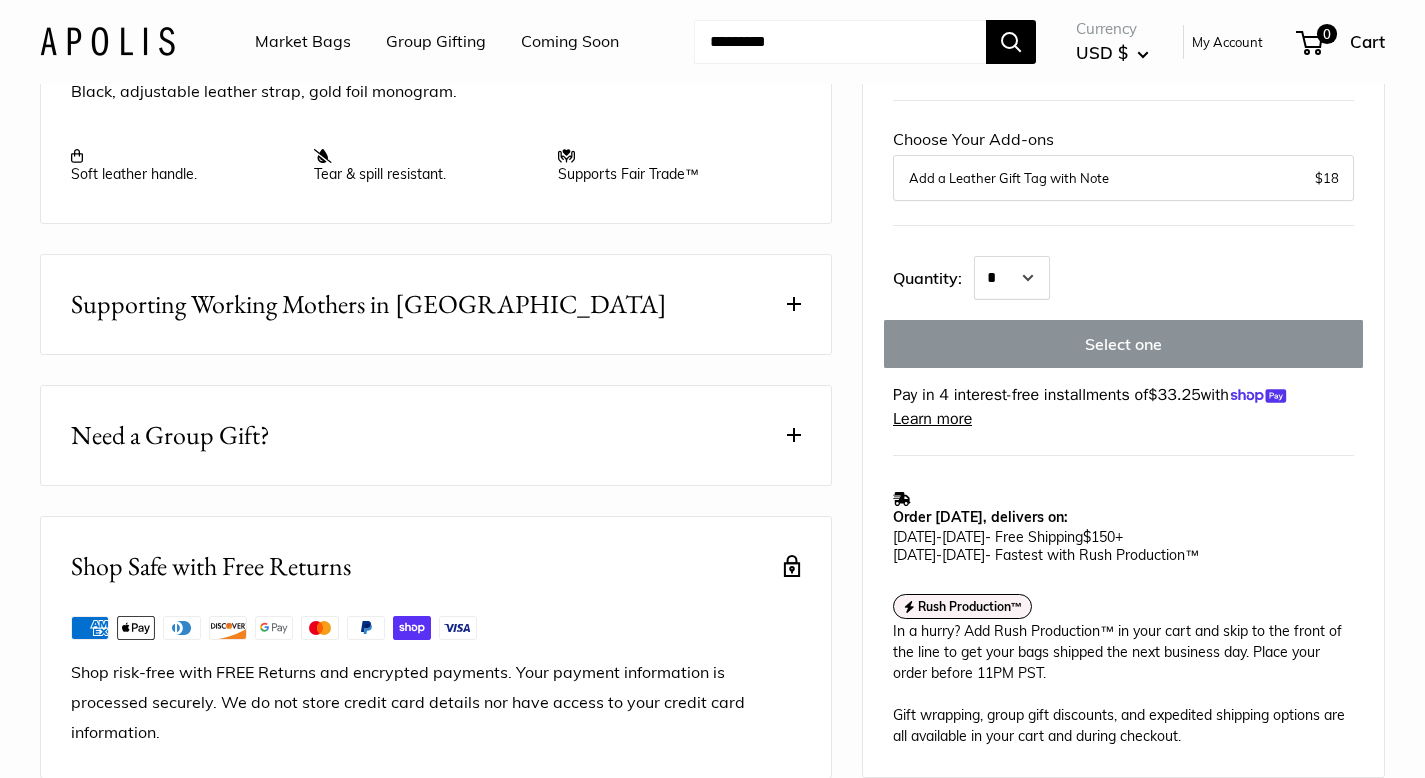 click on "Add a Leather Gift Tag with Note" at bounding box center (1123, 178) 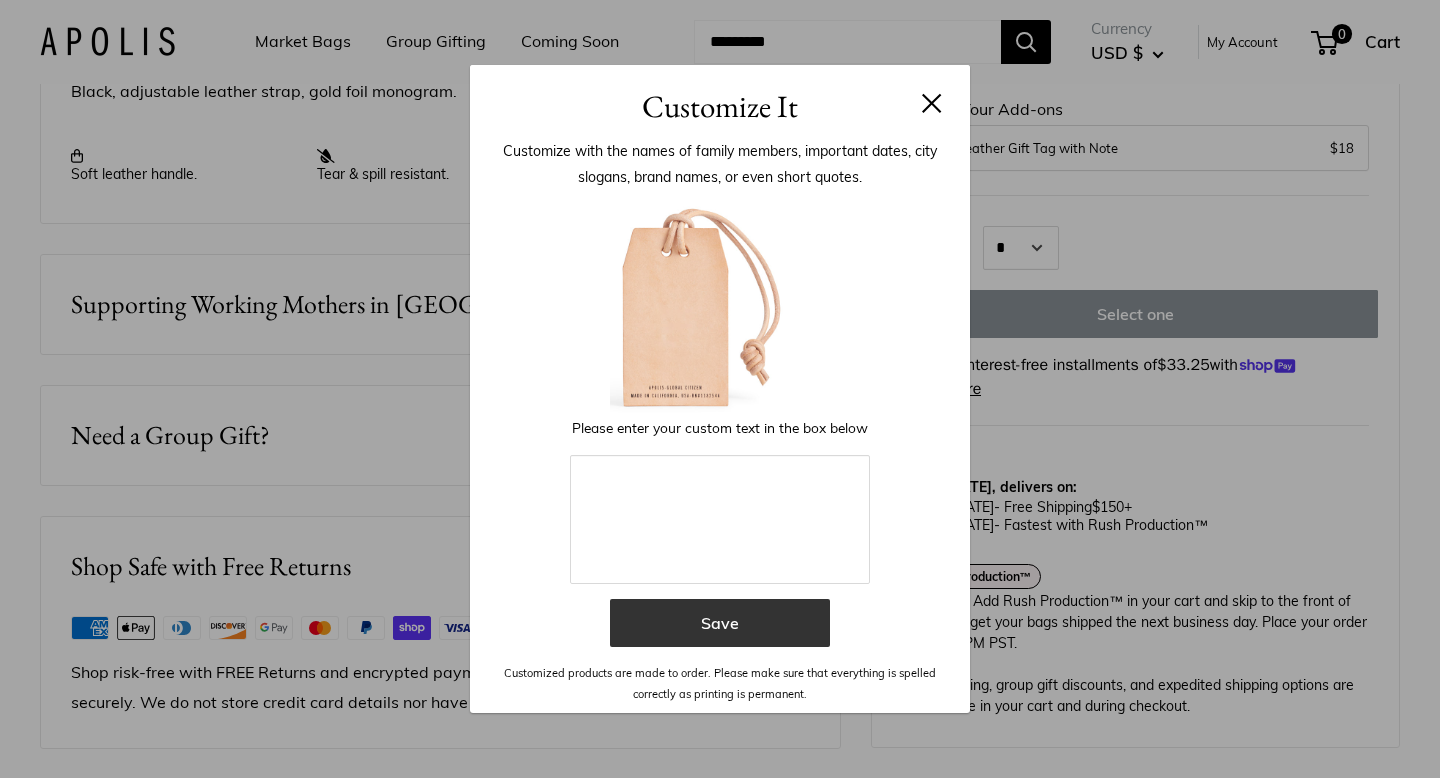 click on "Save" at bounding box center (720, 623) 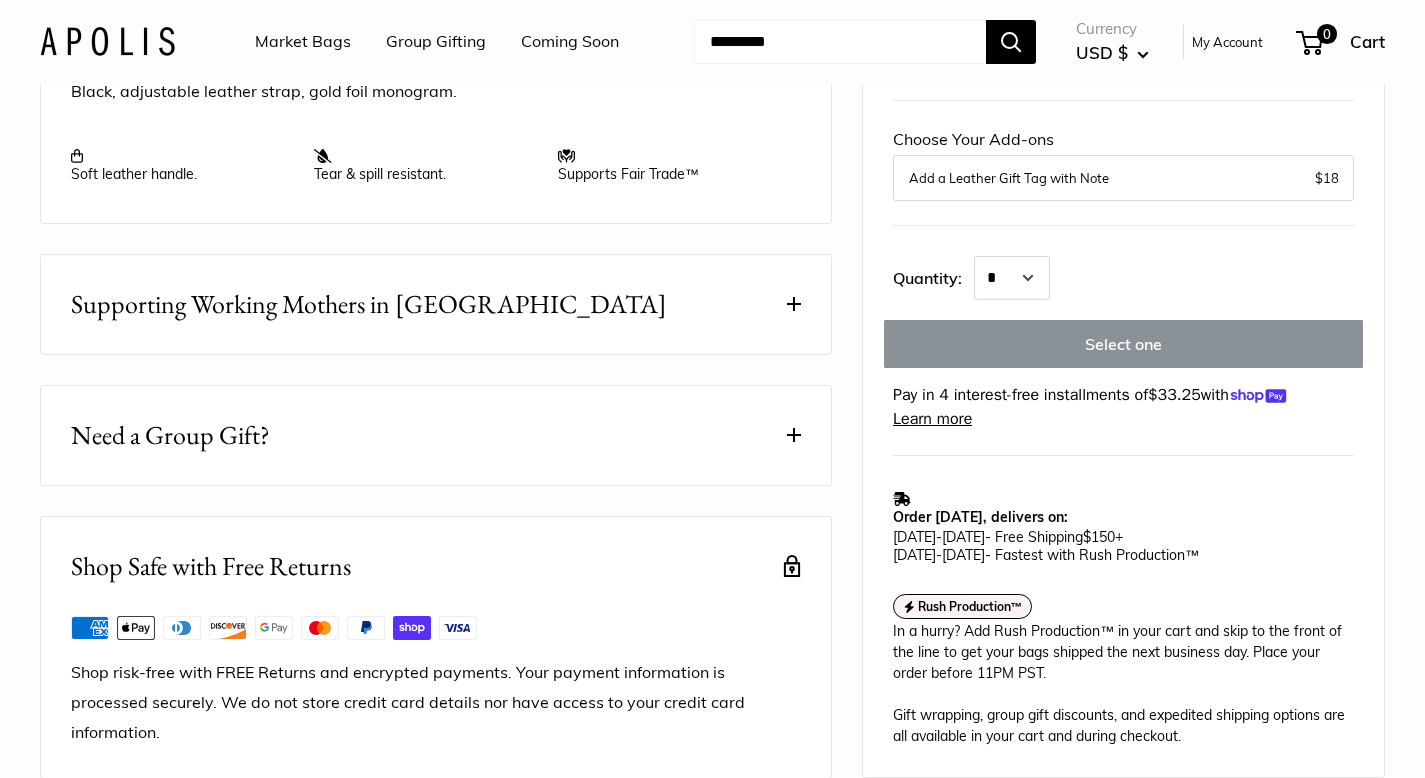 click on "Add a Leather Gift Tag with Note" at bounding box center [1123, 178] 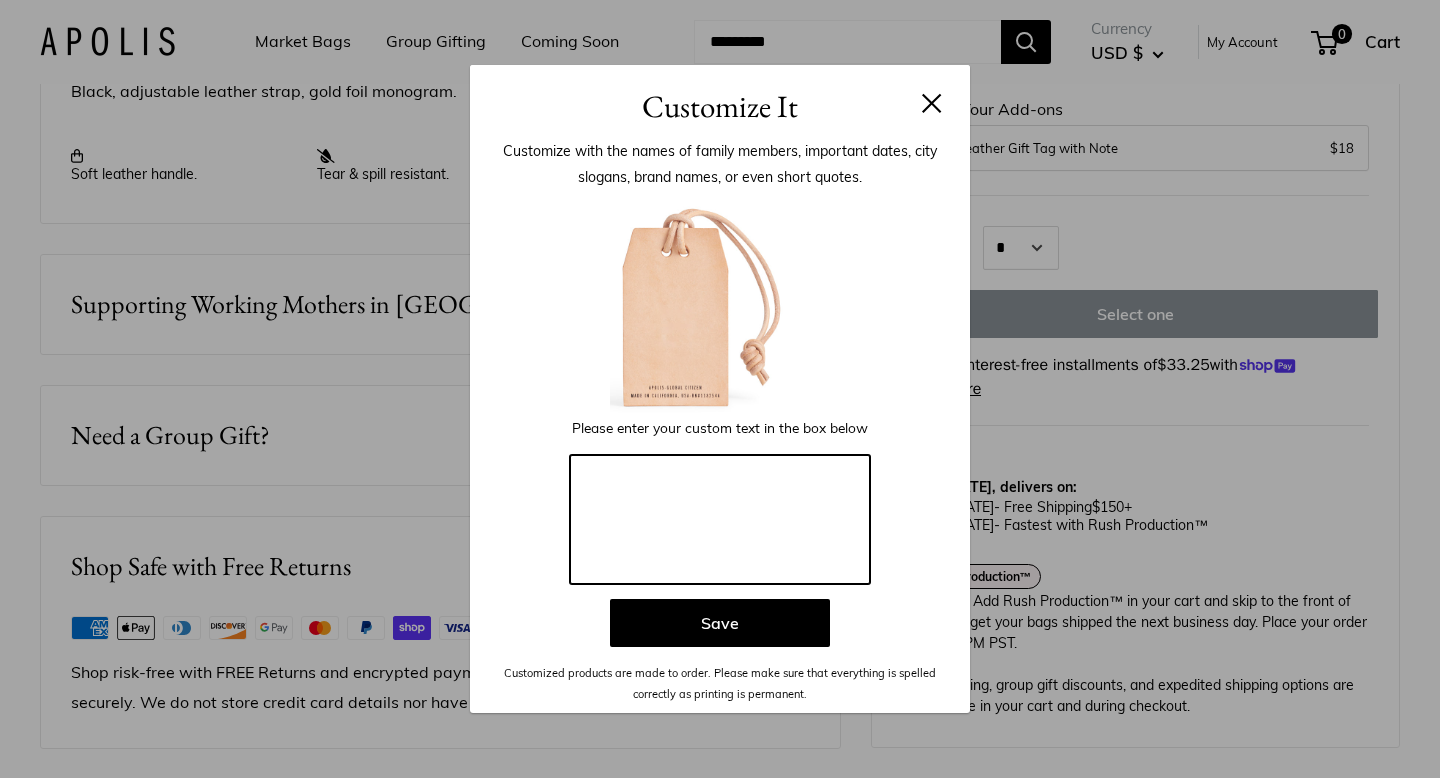 click at bounding box center (720, 520) 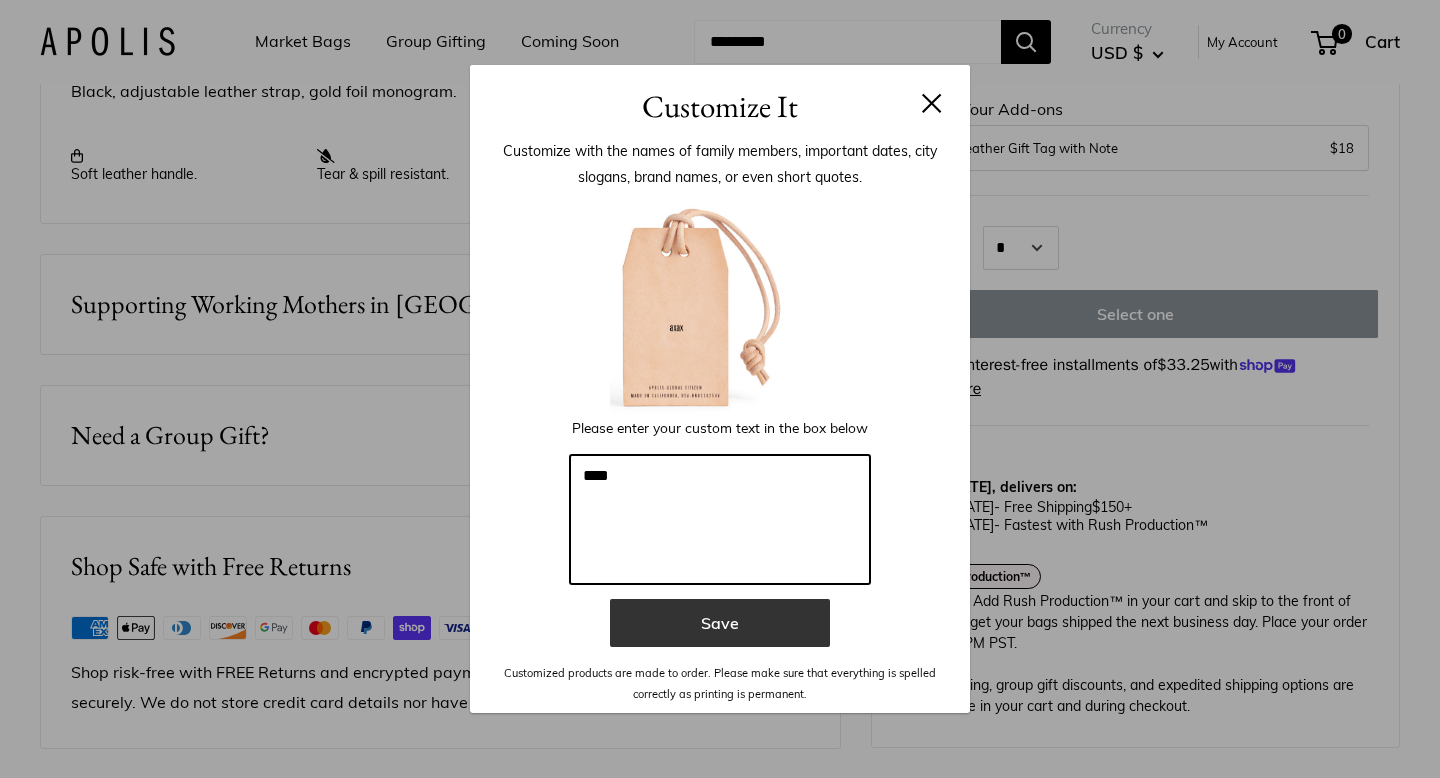 type on "****" 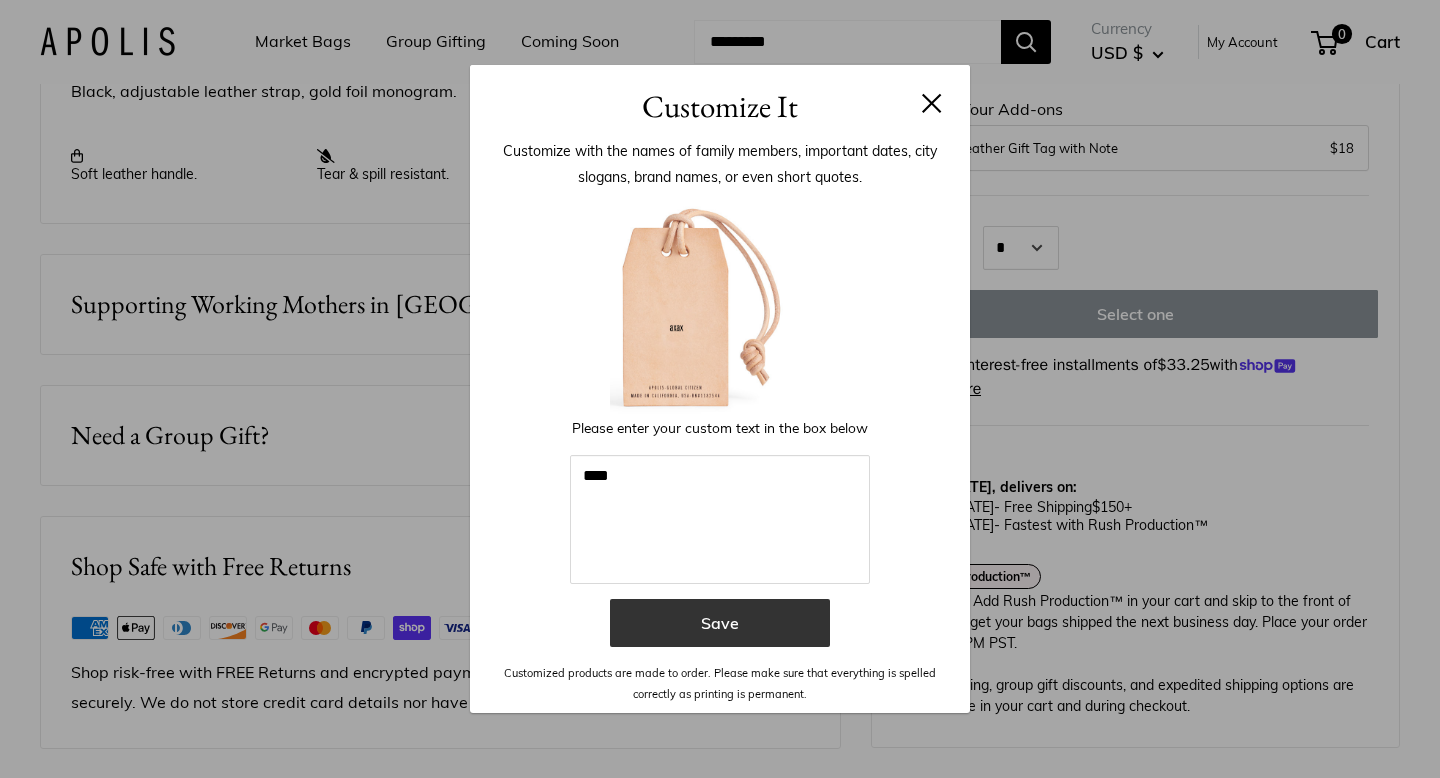 click on "Save" at bounding box center [720, 623] 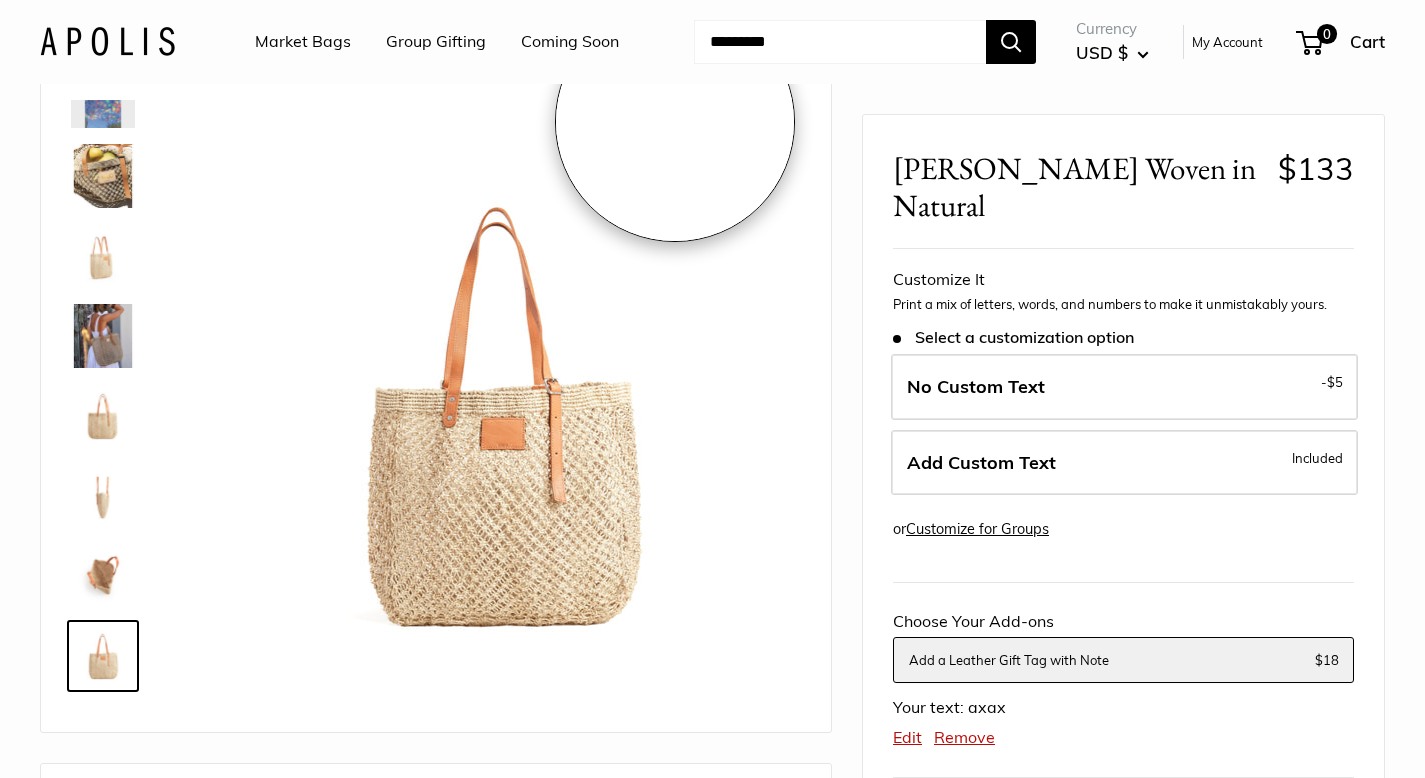 scroll, scrollTop: 0, scrollLeft: 0, axis: both 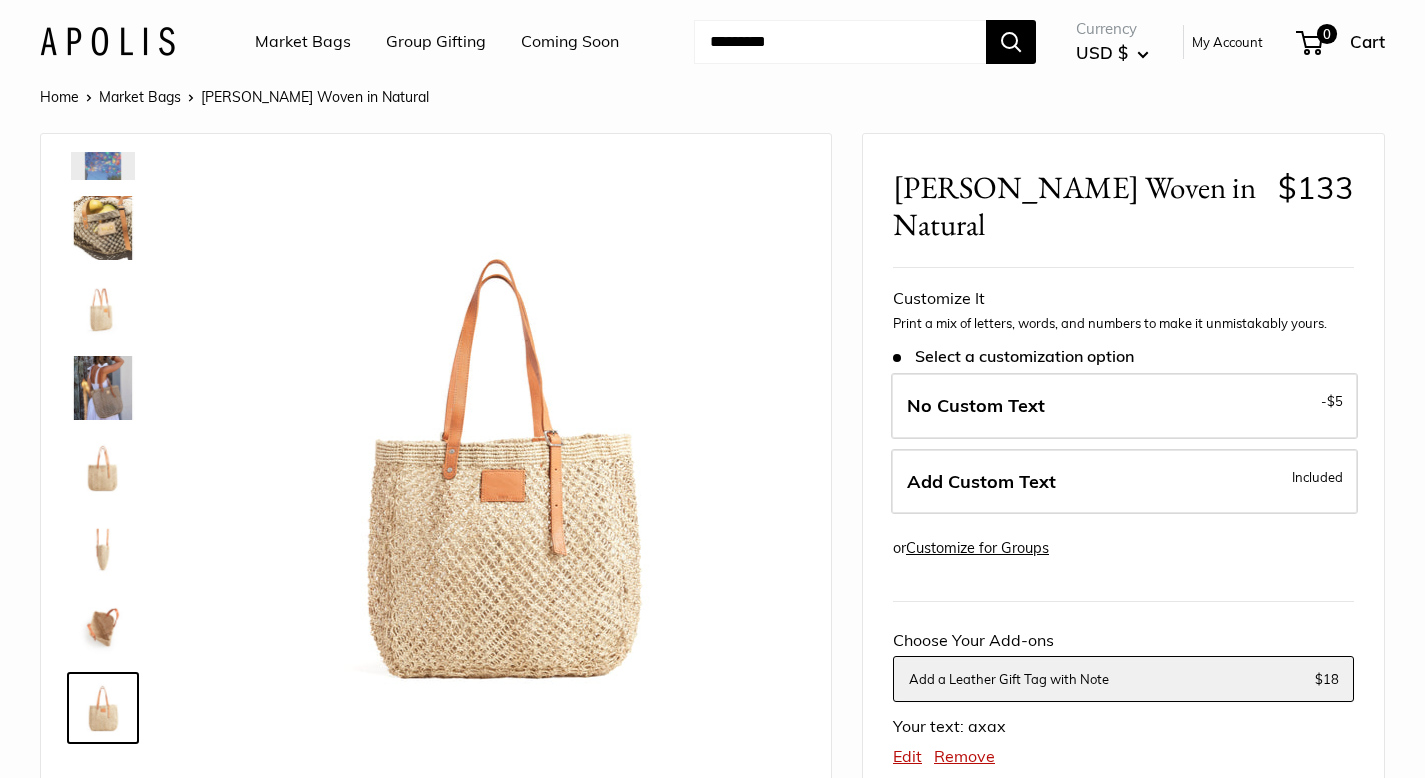 click on "Market Bags" at bounding box center [303, 42] 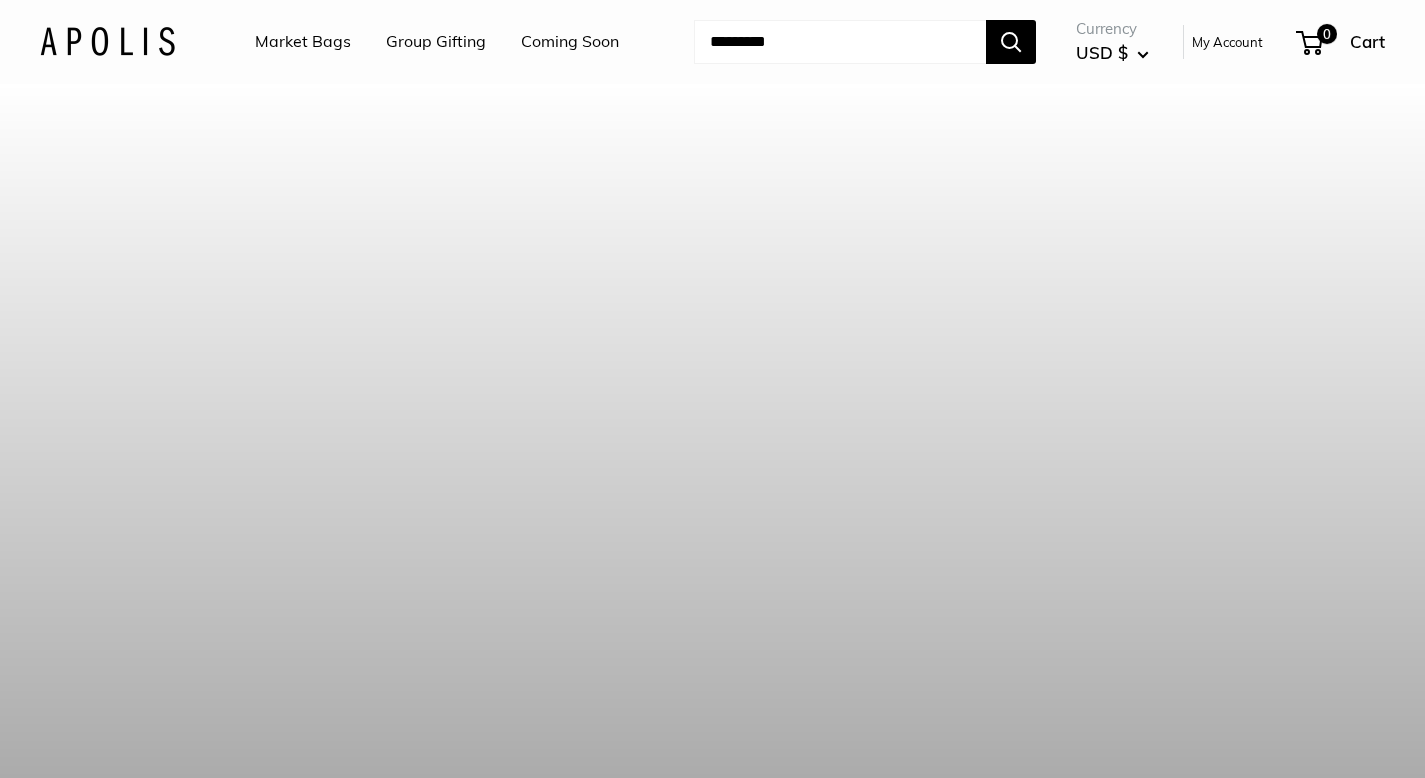 scroll, scrollTop: 0, scrollLeft: 0, axis: both 